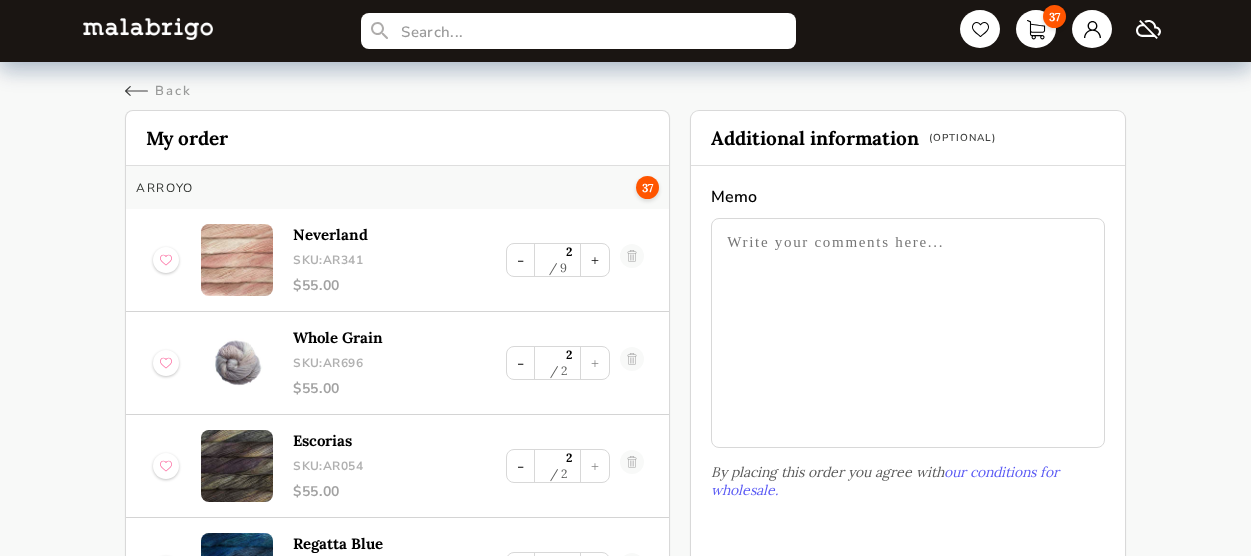 scroll, scrollTop: 263, scrollLeft: 0, axis: vertical 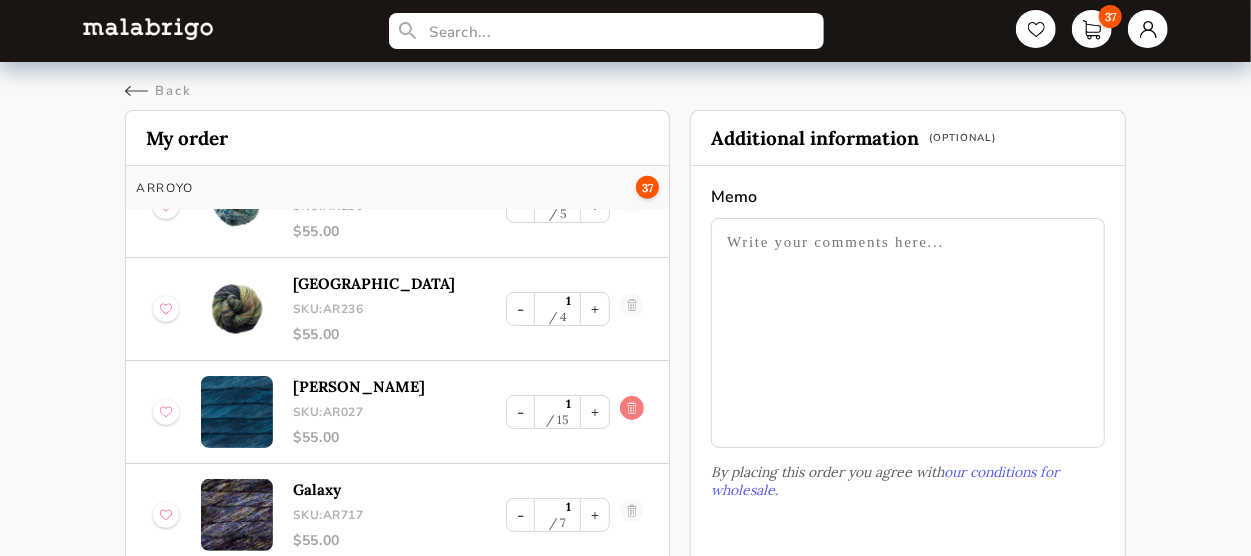 click at bounding box center (632, 412) 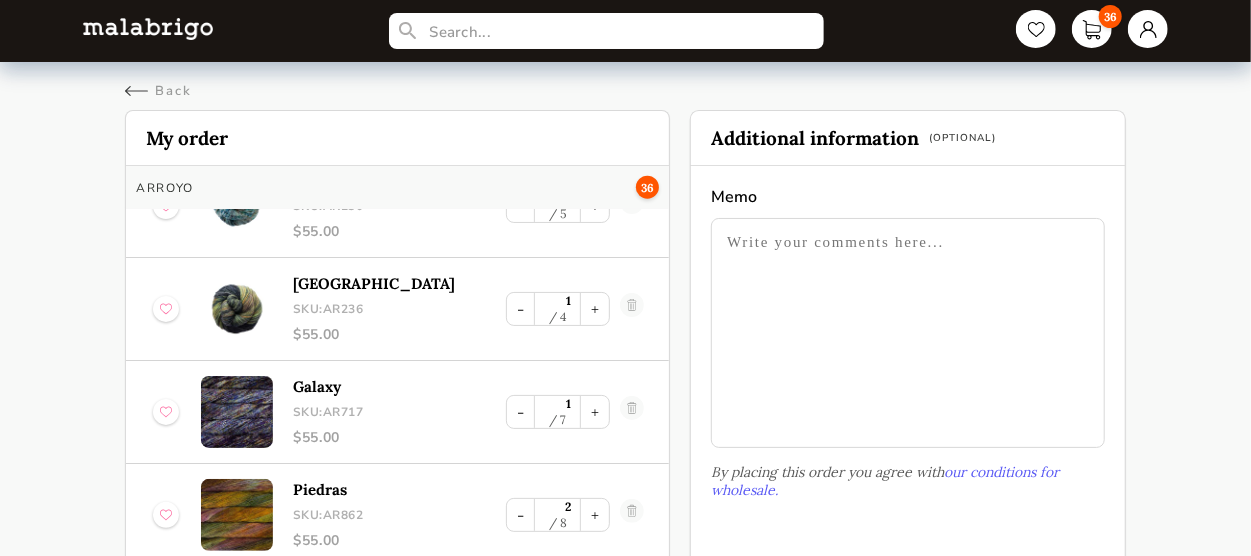 click at bounding box center [632, 412] 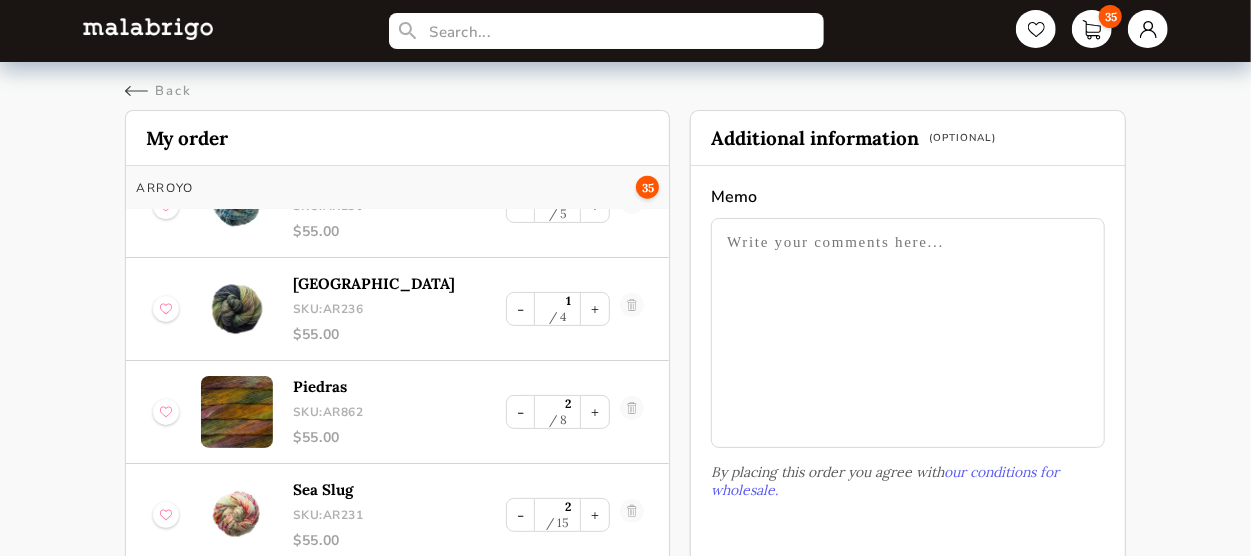 click at bounding box center (632, 412) 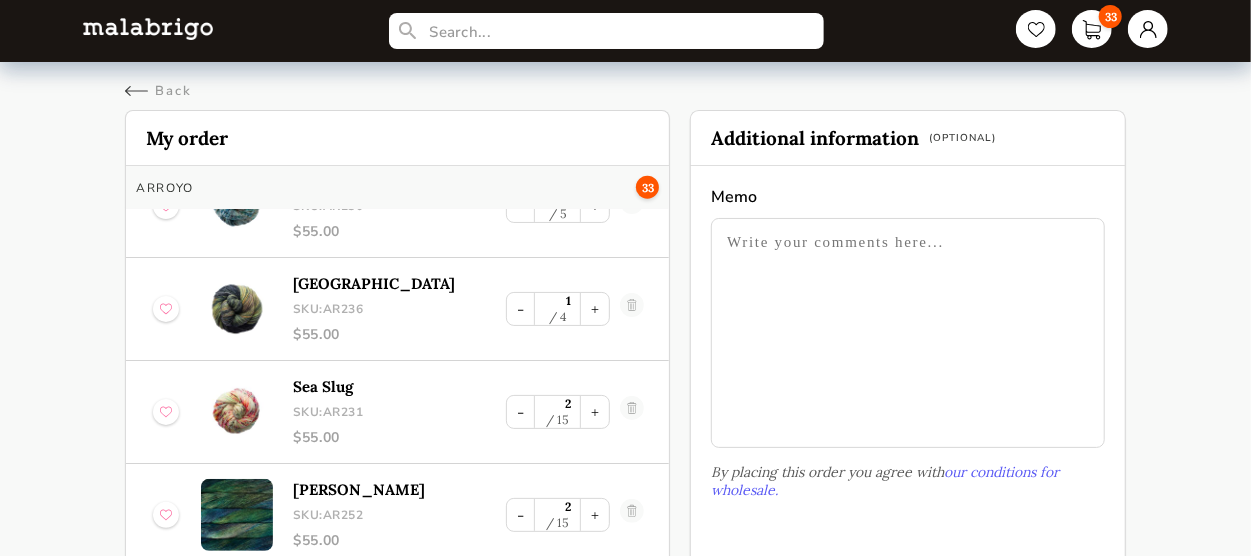 click at bounding box center [632, 412] 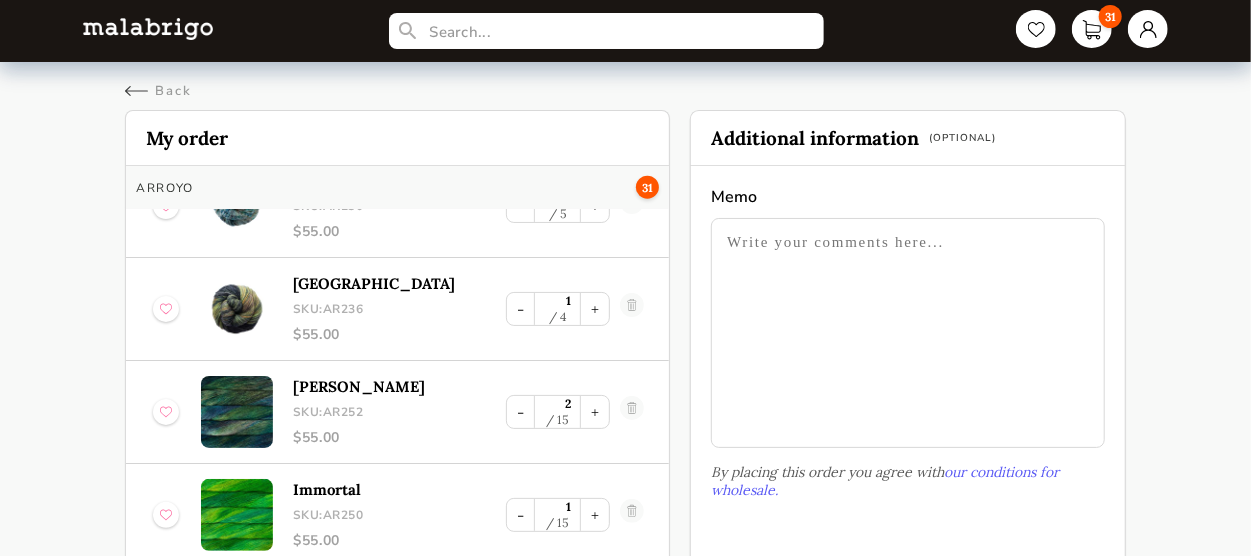 click at bounding box center [632, 412] 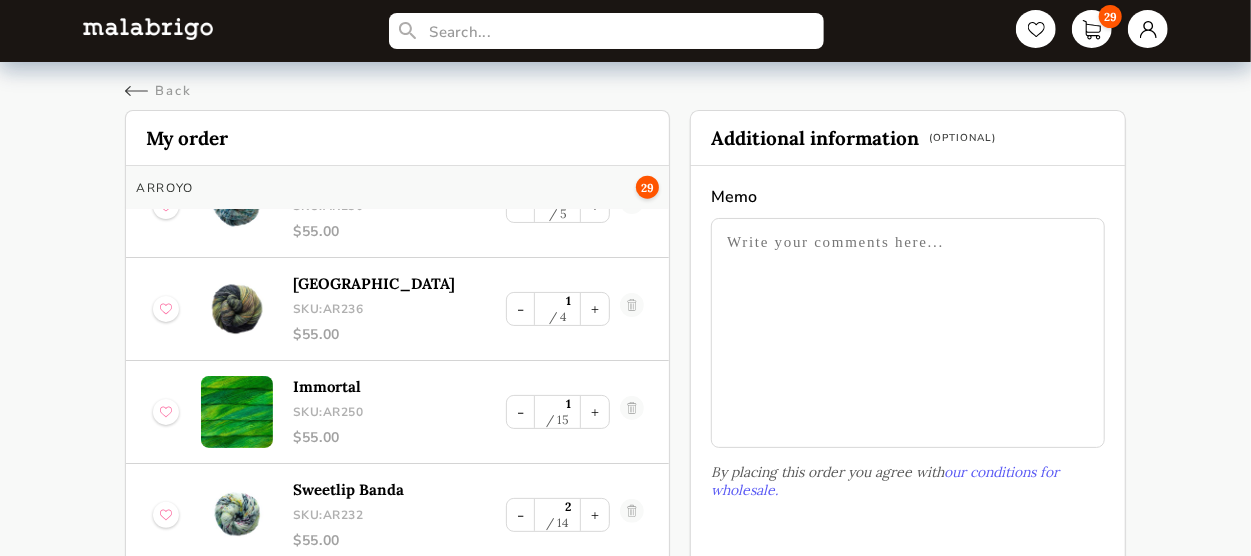 click at bounding box center [632, 412] 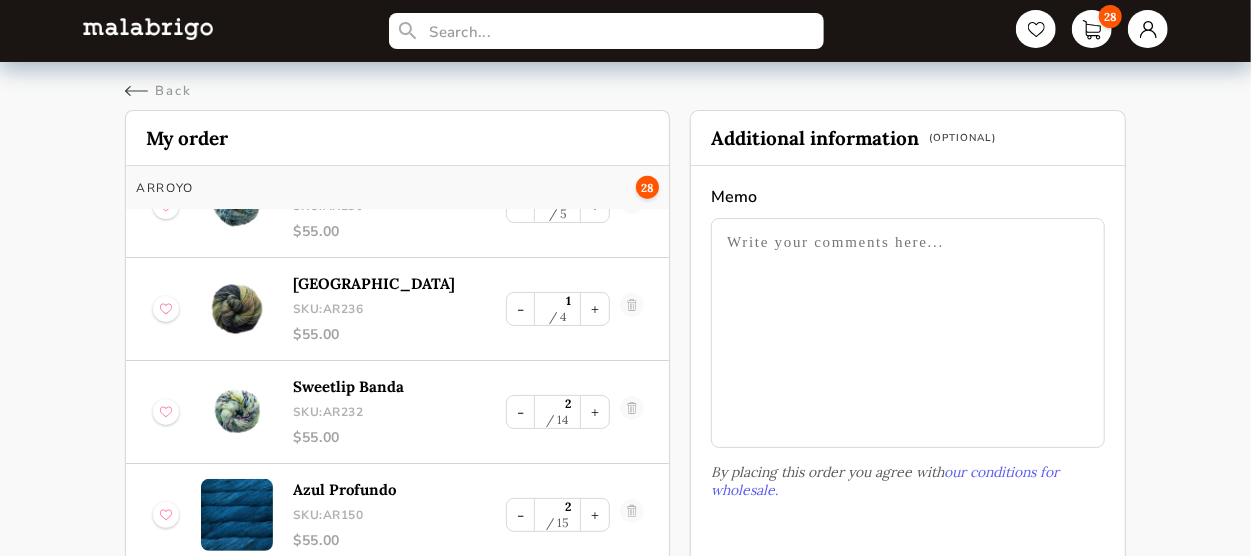 click at bounding box center (632, 412) 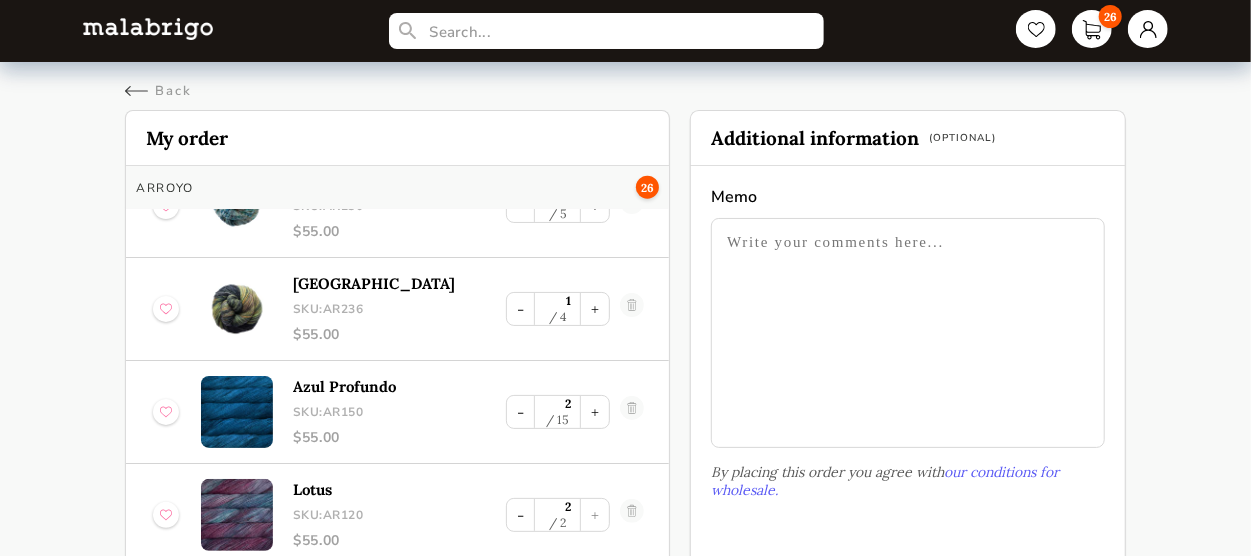 click at bounding box center (632, 412) 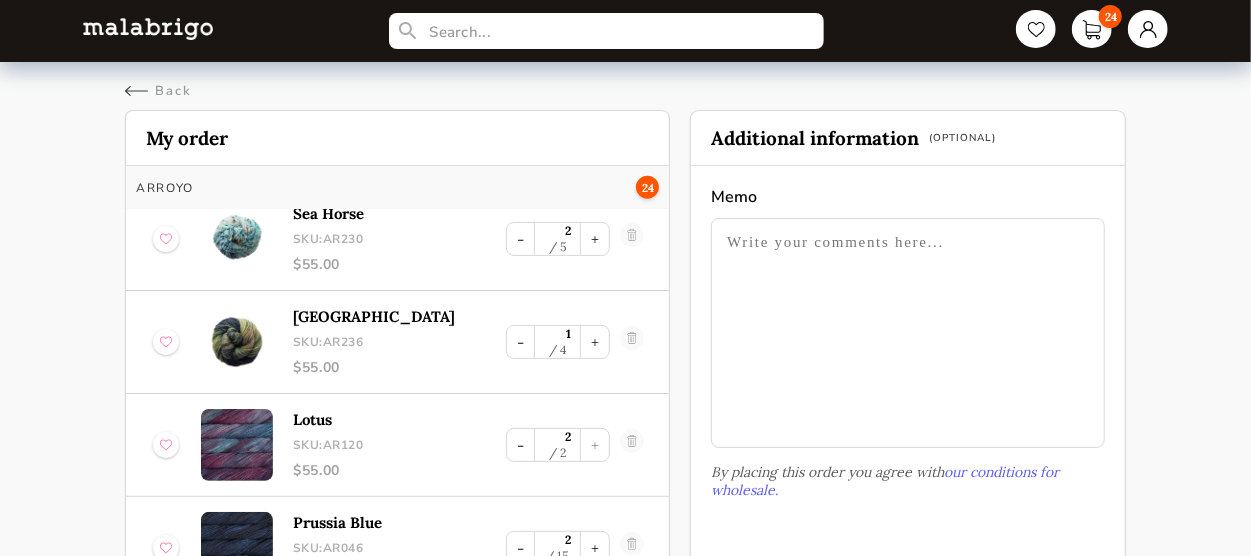click on "Lotus SKU:  AR120 $ 55.00 - 2 2 +" at bounding box center (468, 445) 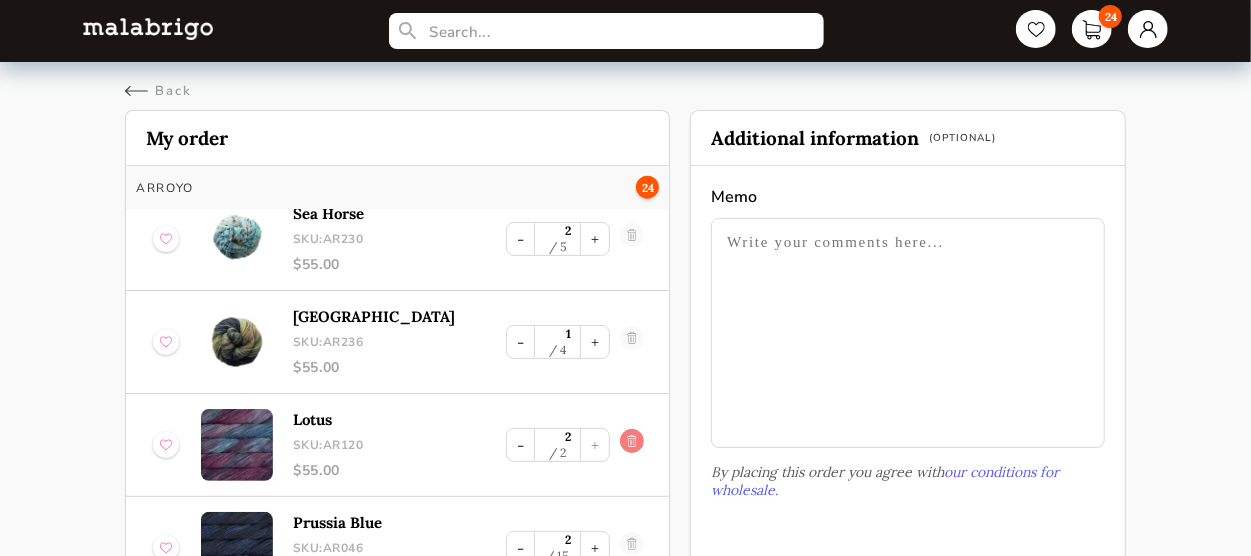 click at bounding box center [632, 445] 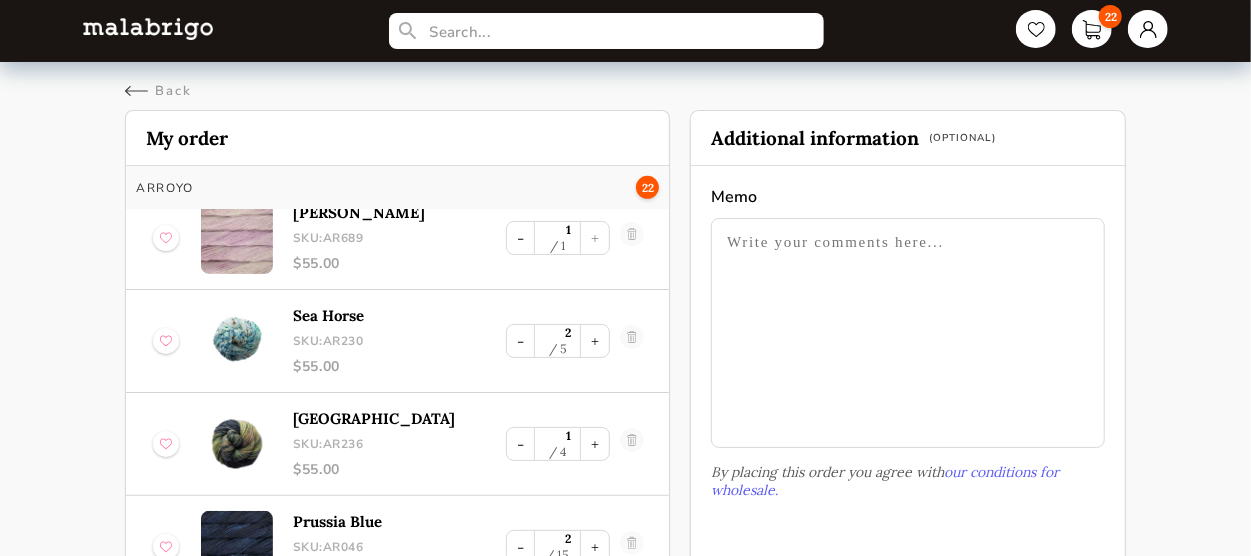 scroll, scrollTop: 846, scrollLeft: 0, axis: vertical 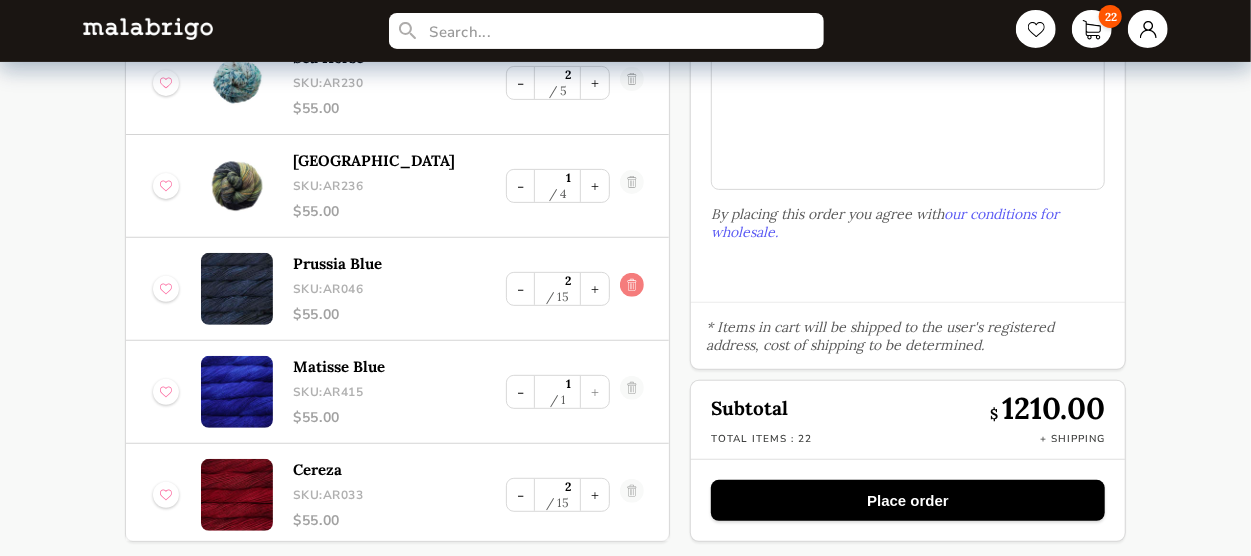 click at bounding box center (632, 289) 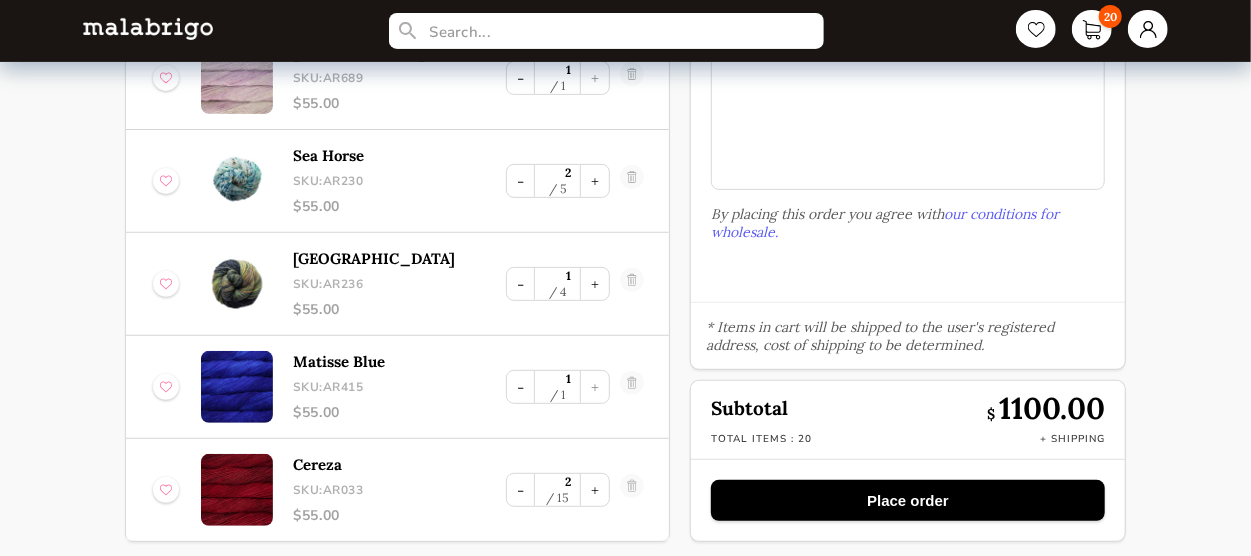 scroll, scrollTop: 263, scrollLeft: 0, axis: vertical 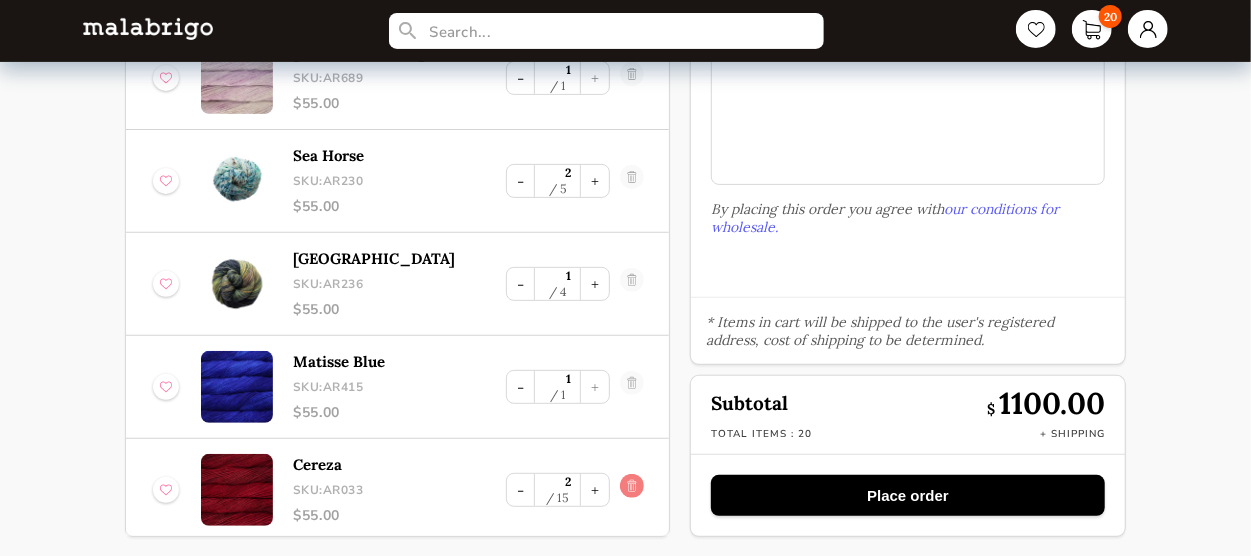 click at bounding box center [632, 490] 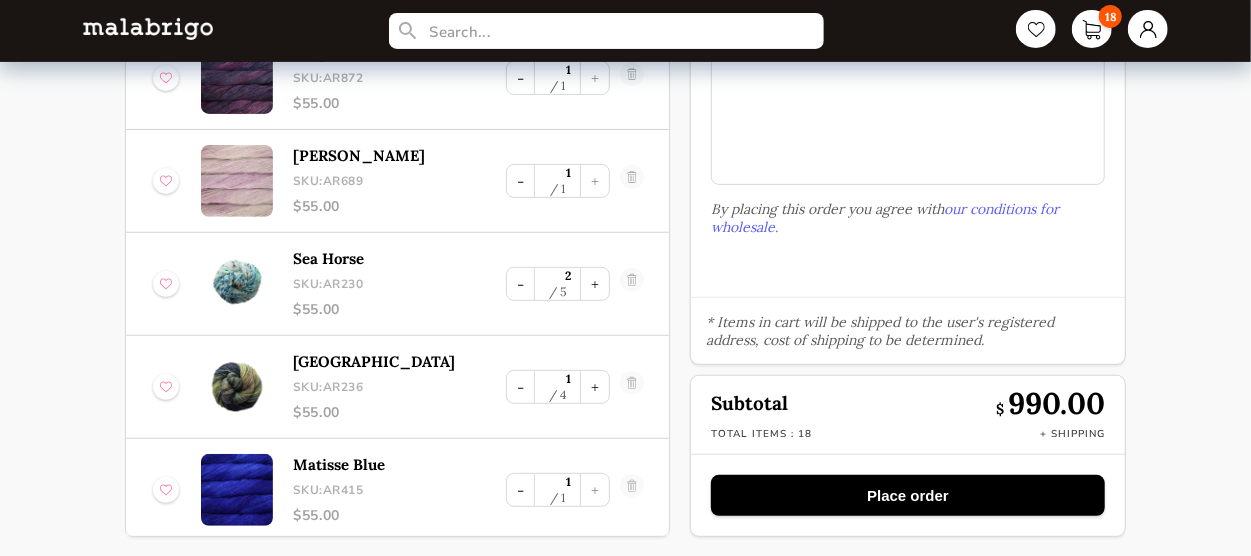 click at bounding box center [632, 490] 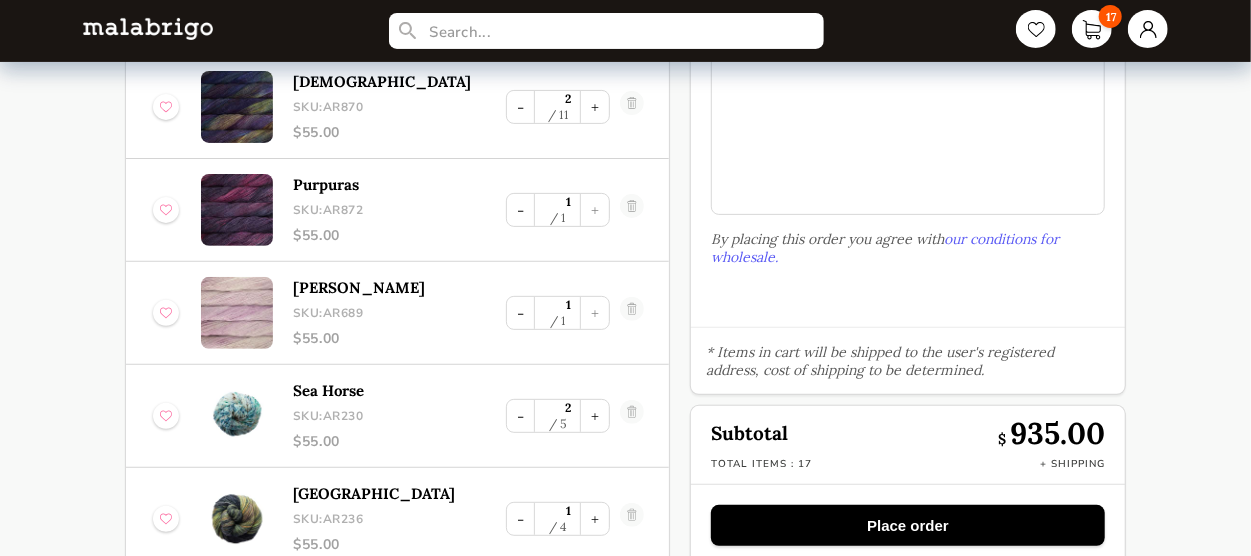scroll, scrollTop: 234, scrollLeft: 0, axis: vertical 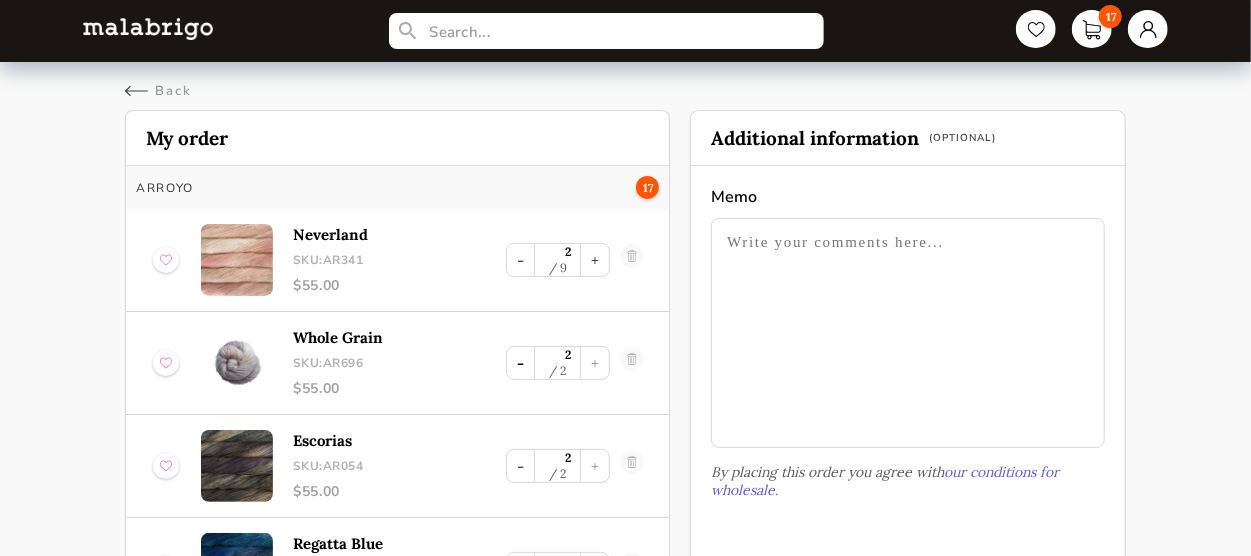 click on "-" at bounding box center [520, 363] 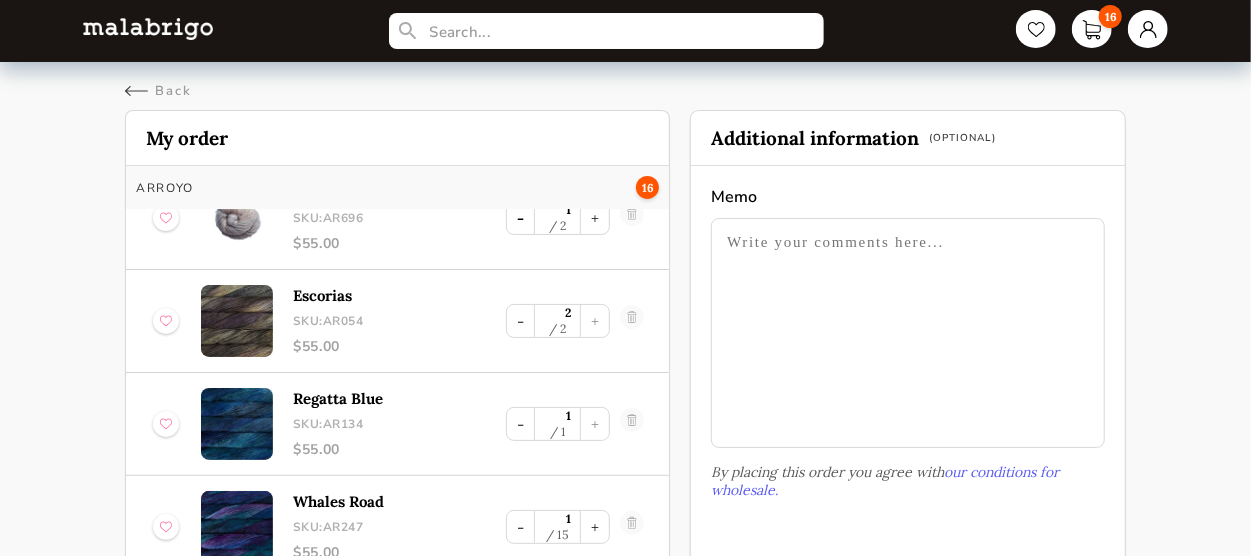 scroll, scrollTop: 148, scrollLeft: 0, axis: vertical 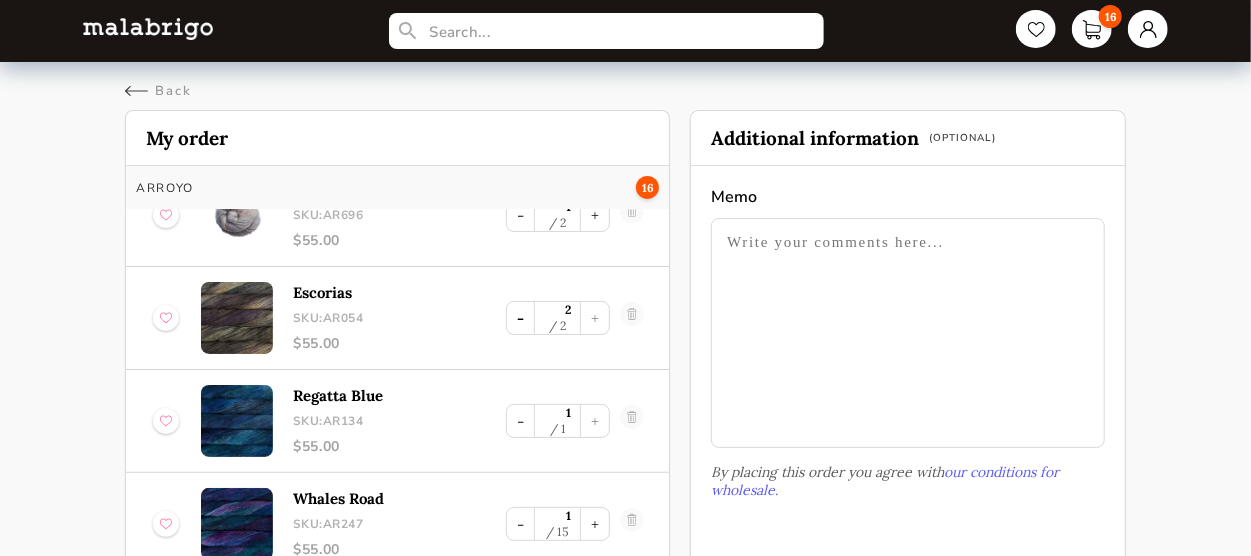 click on "-" at bounding box center (520, 318) 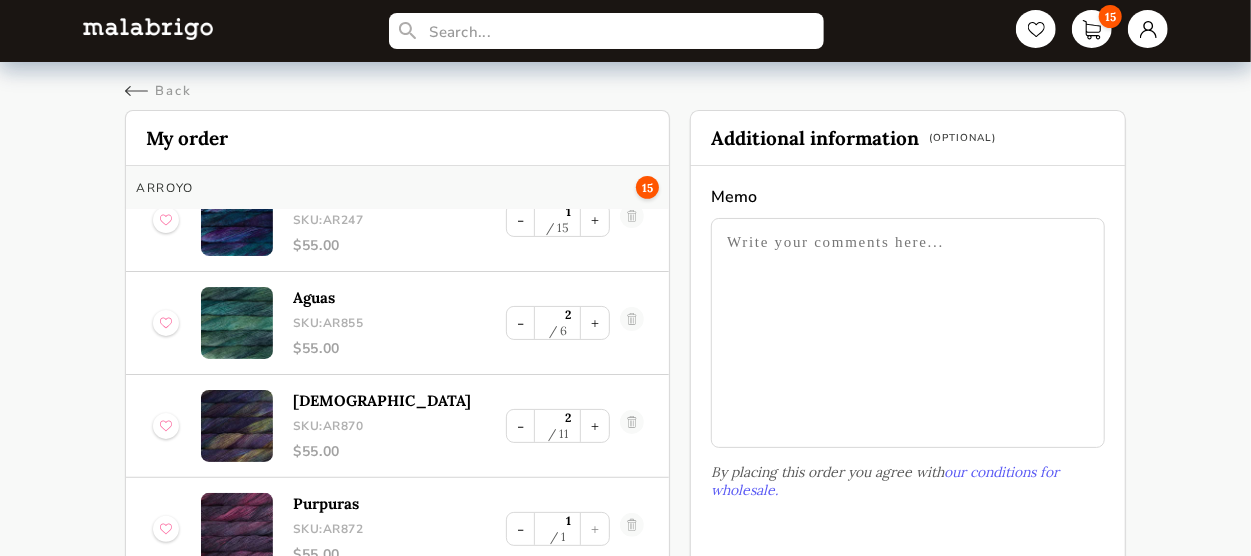 click on "-" at bounding box center (520, 323) 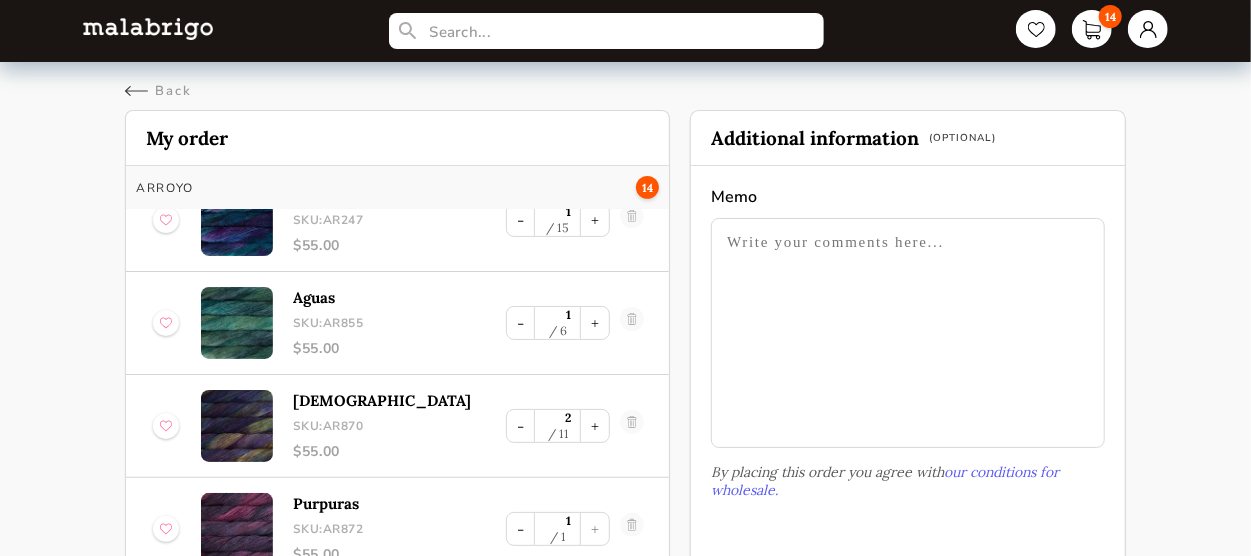 scroll, scrollTop: 538, scrollLeft: 0, axis: vertical 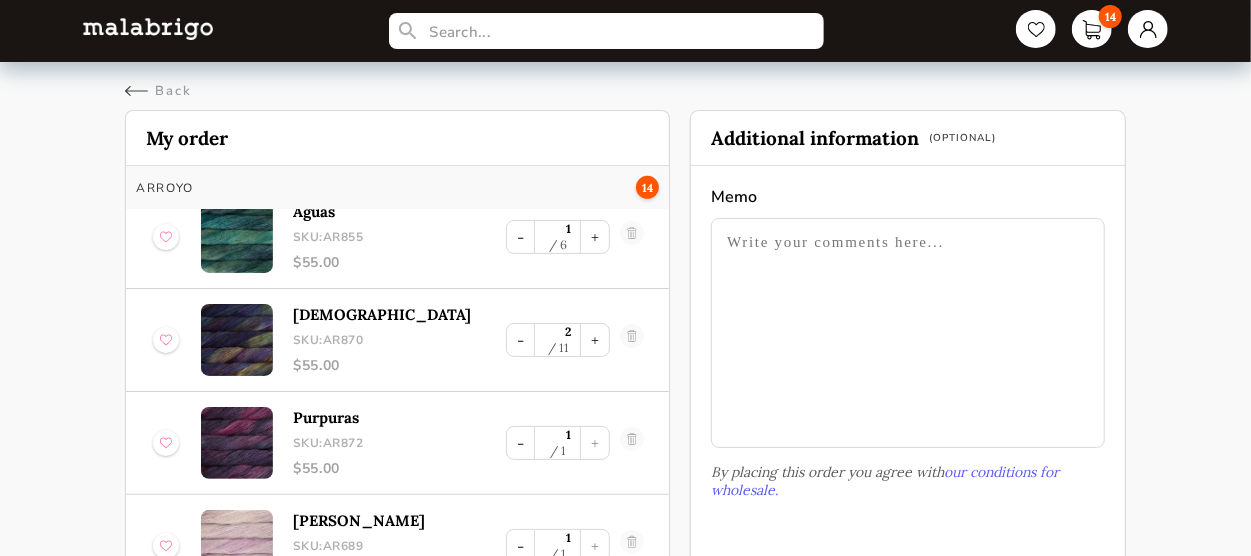 click on "-" at bounding box center (520, 340) 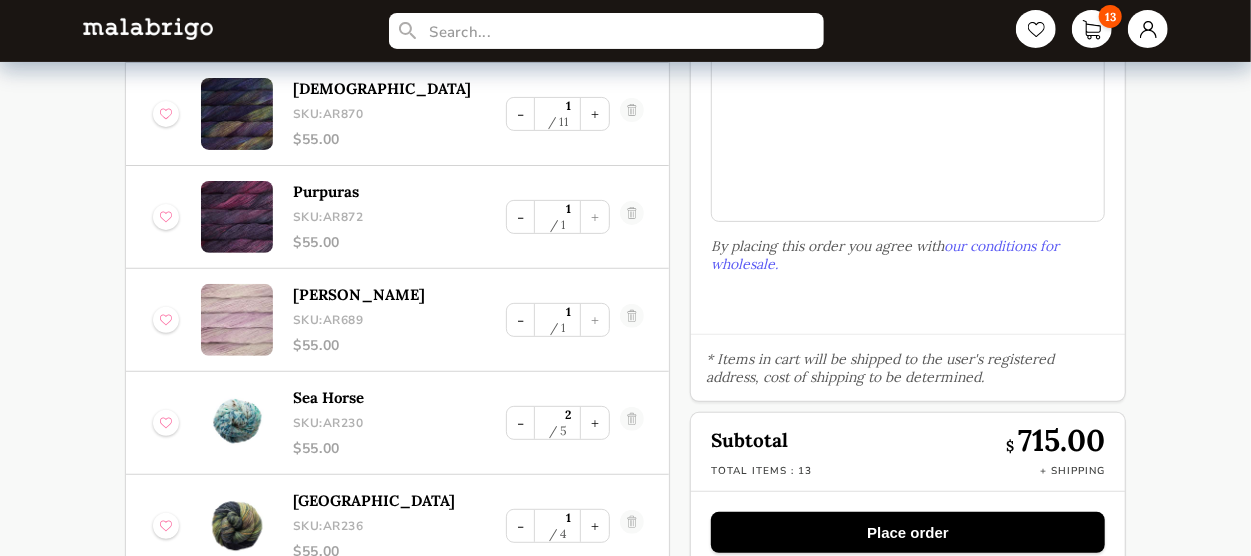 scroll, scrollTop: 263, scrollLeft: 0, axis: vertical 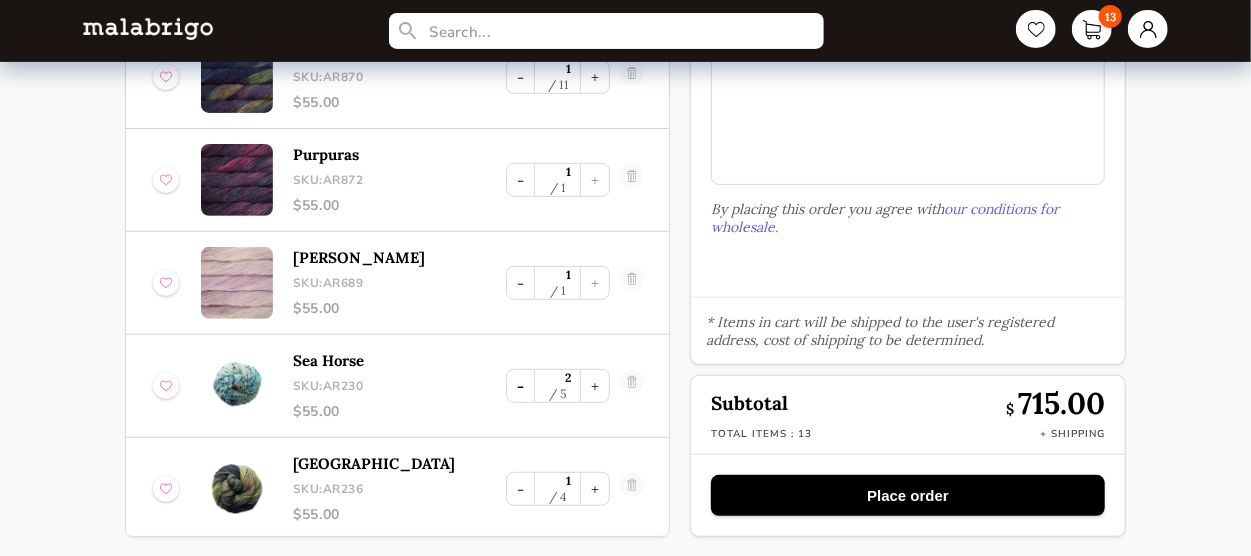 click on "-" at bounding box center (520, 386) 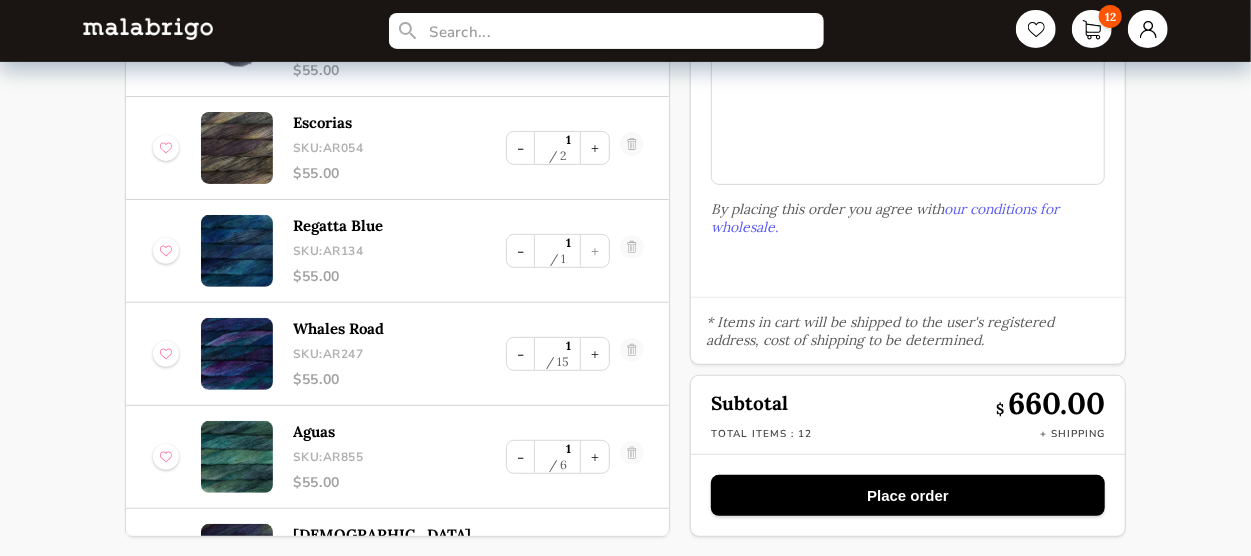 scroll, scrollTop: 0, scrollLeft: 0, axis: both 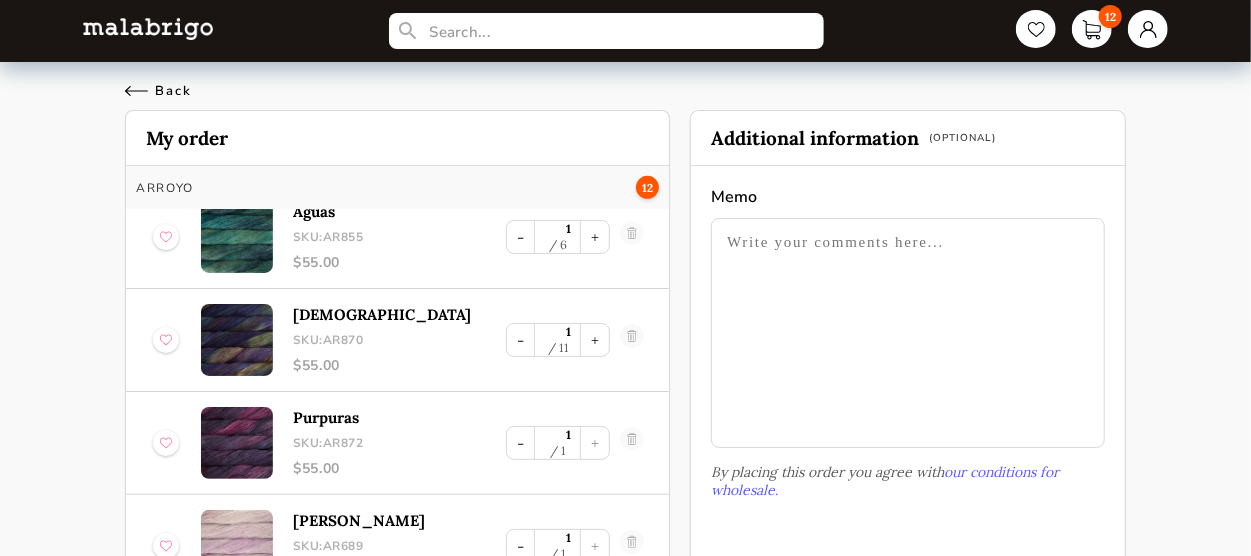 click on "Back" at bounding box center [158, 91] 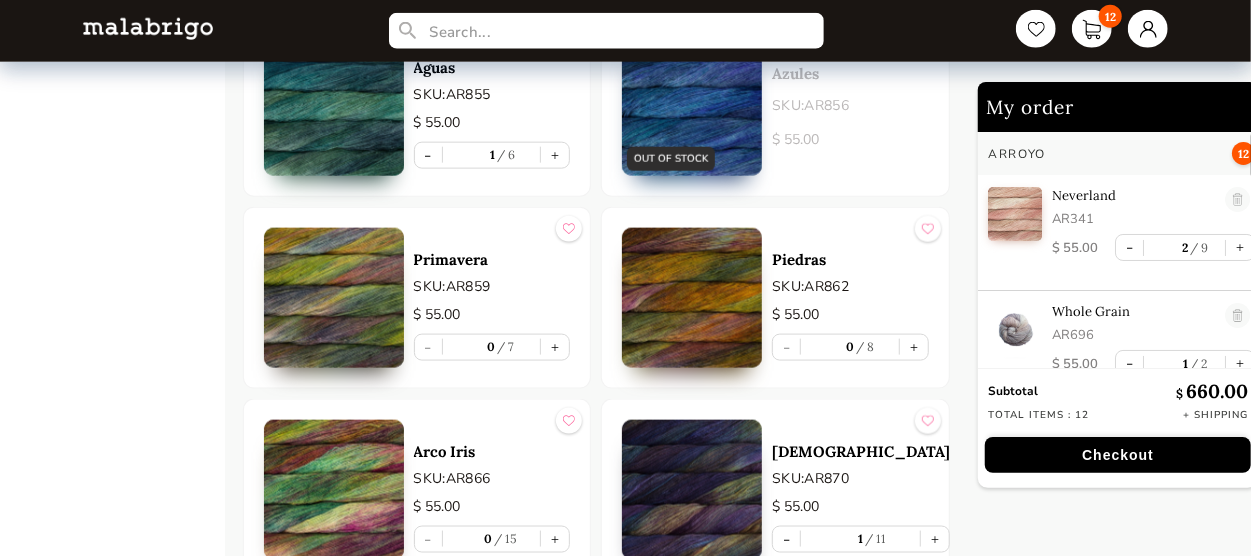 scroll, scrollTop: 8700, scrollLeft: 0, axis: vertical 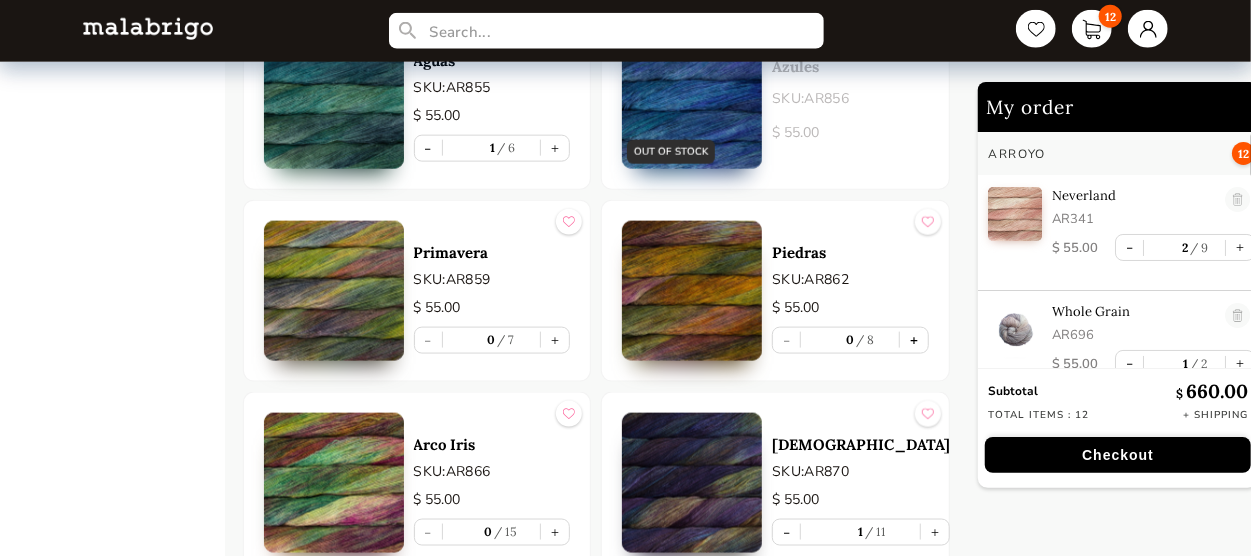 click on "+" at bounding box center [914, 340] 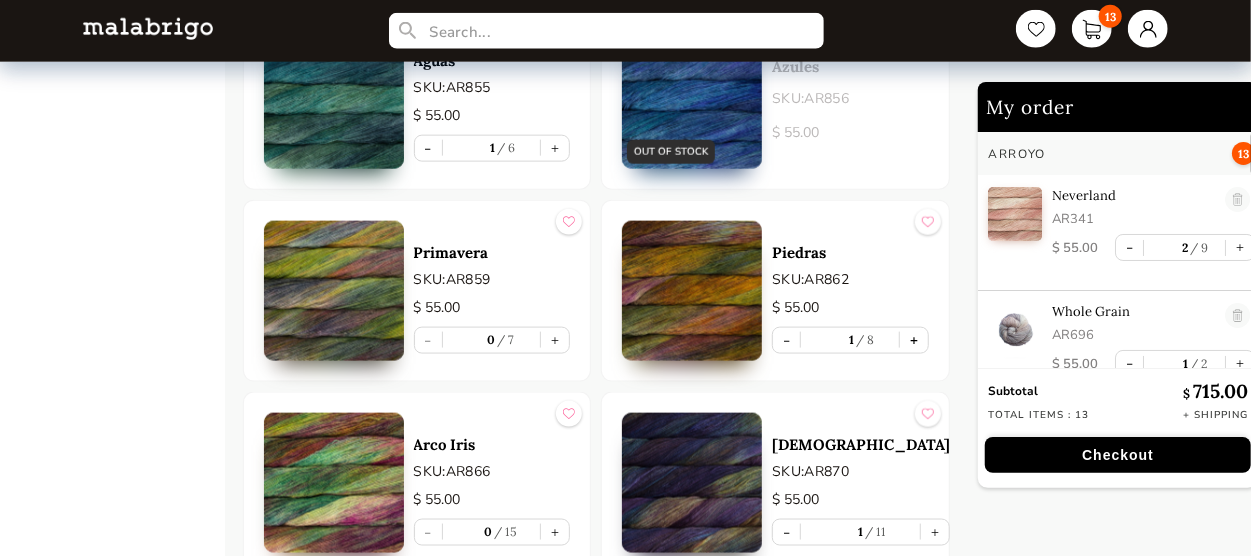 scroll, scrollTop: 86, scrollLeft: 0, axis: vertical 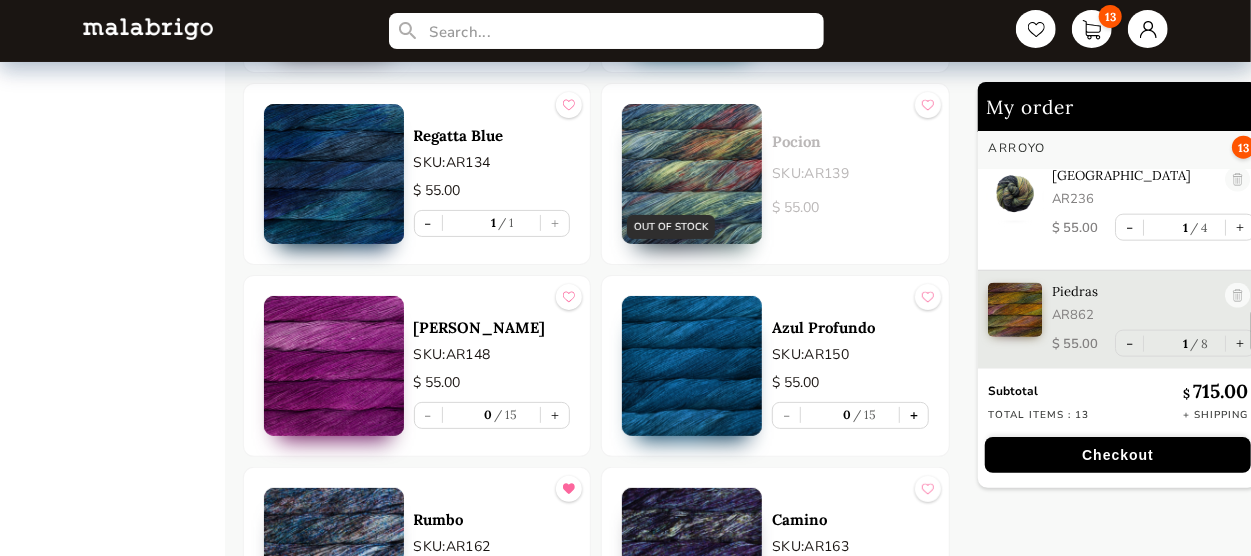 click on "+" at bounding box center [914, 415] 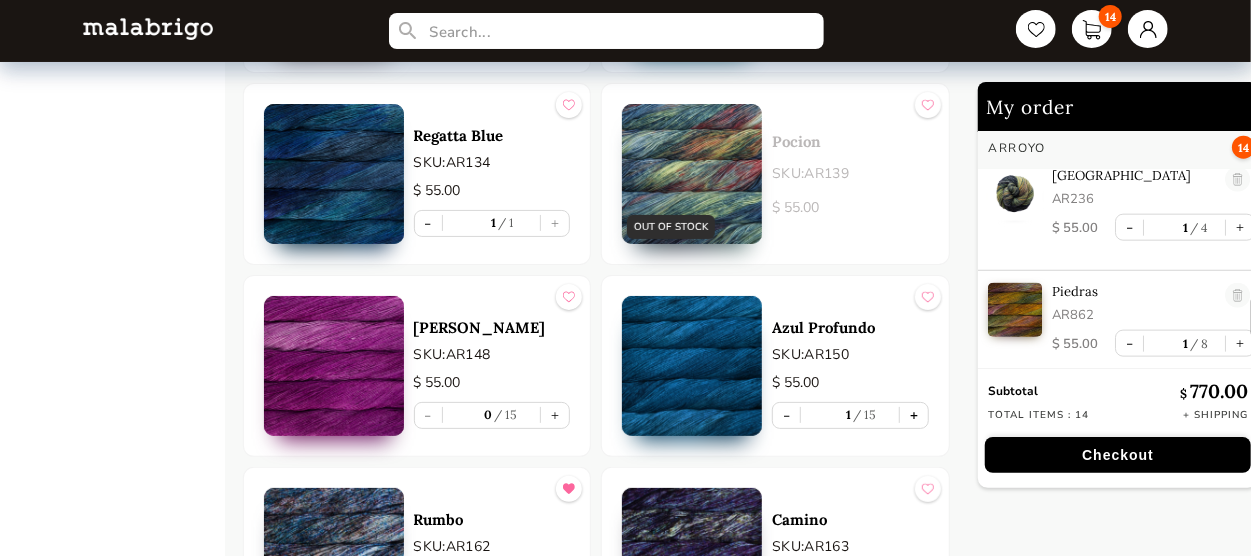 scroll, scrollTop: 1290, scrollLeft: 0, axis: vertical 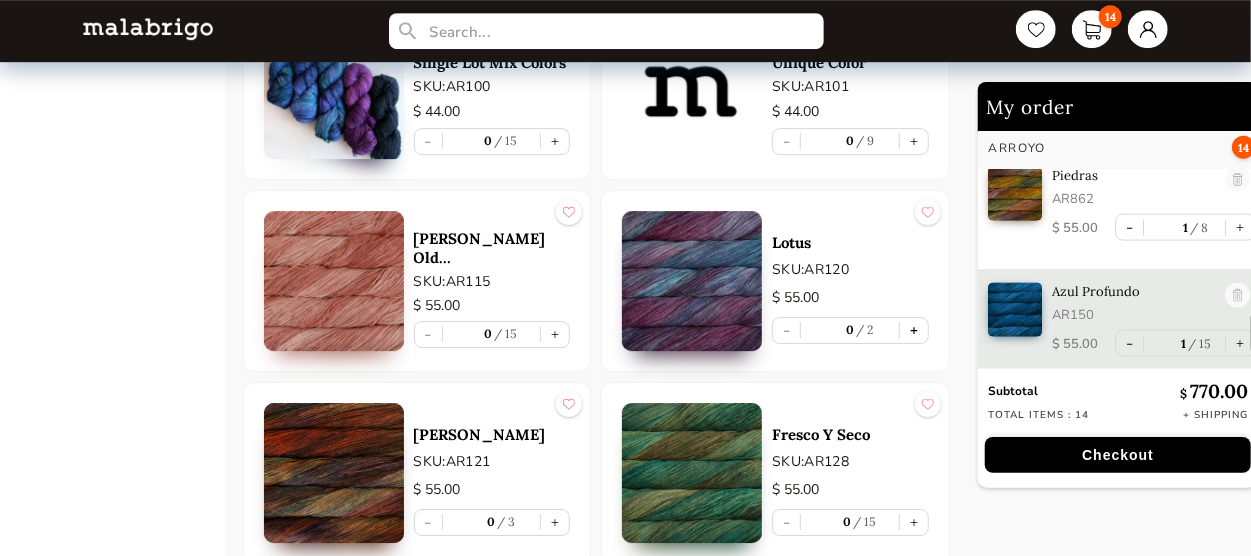 click on "+" at bounding box center (914, 330) 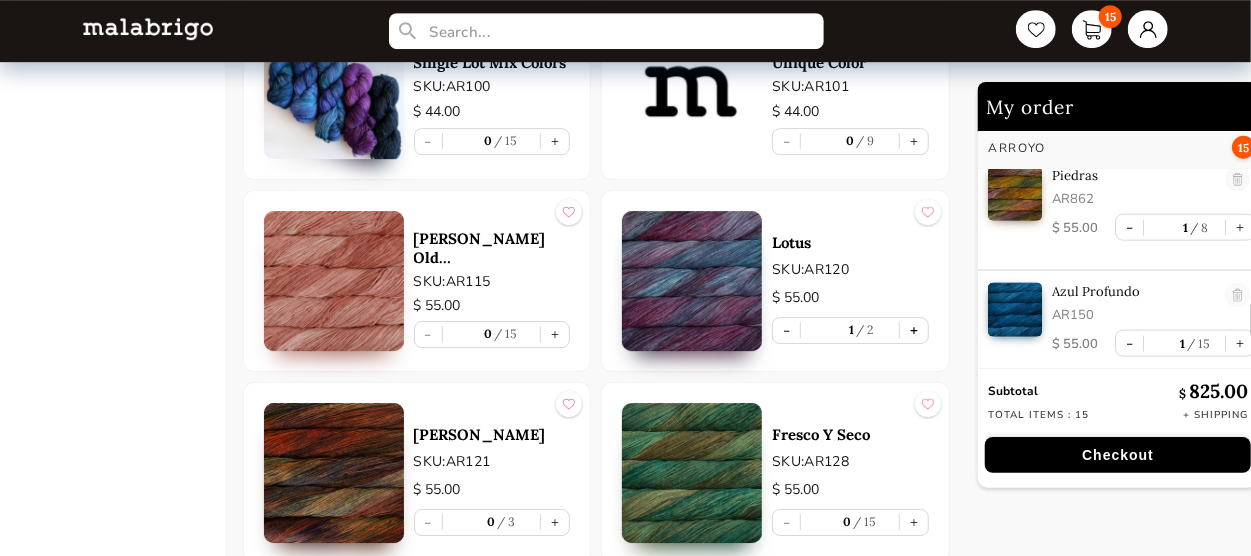 type on "1" 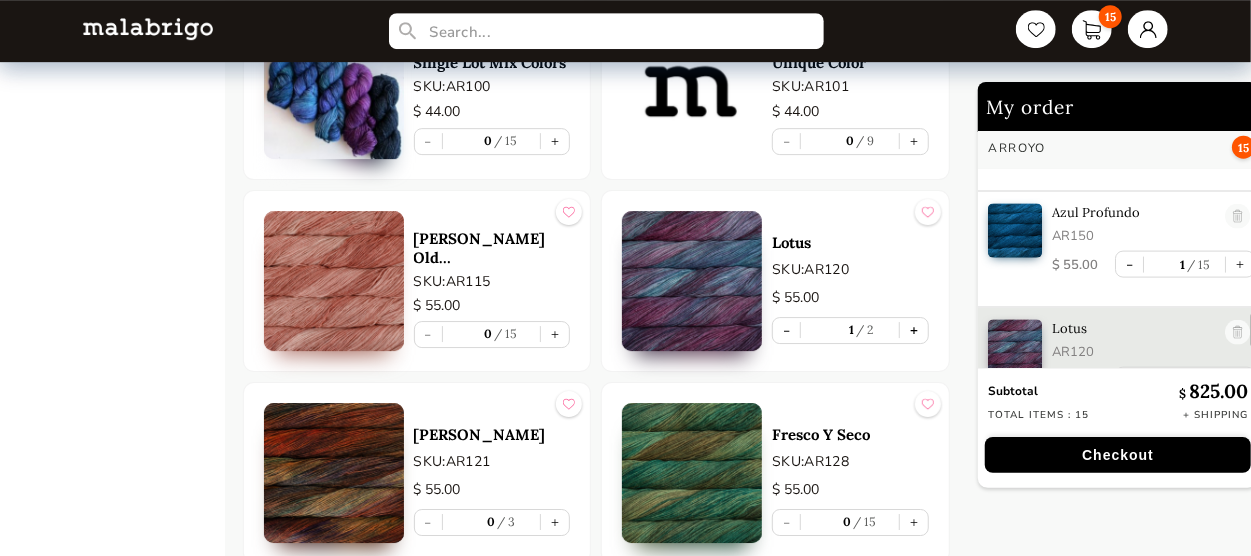 scroll, scrollTop: 1406, scrollLeft: 0, axis: vertical 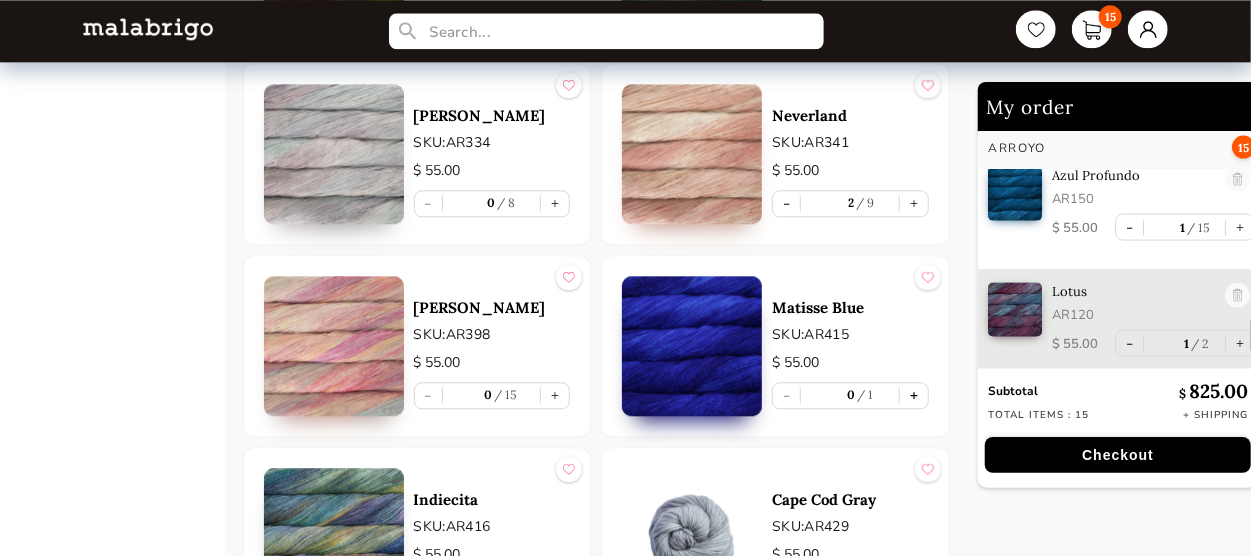 click on "+" at bounding box center (914, 395) 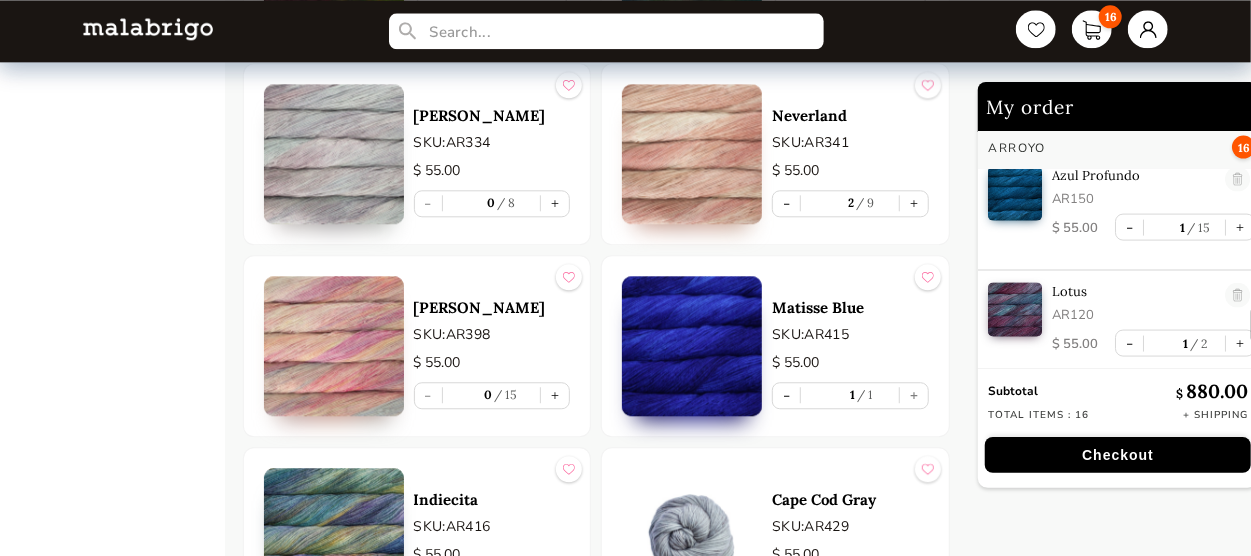 scroll, scrollTop: 1524, scrollLeft: 0, axis: vertical 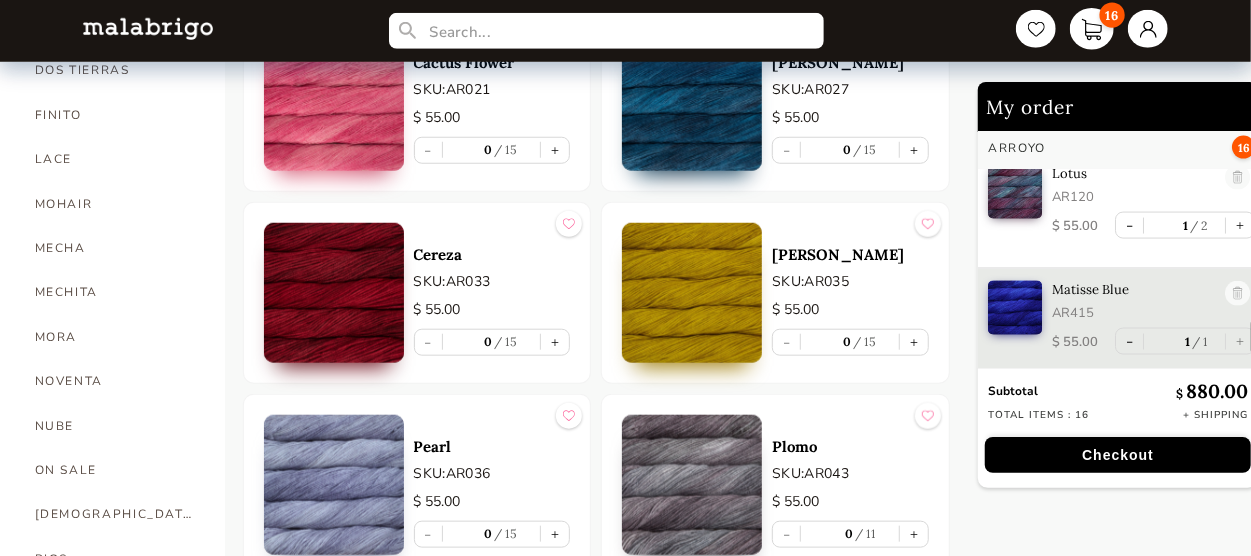 click on "16" at bounding box center [1092, 29] 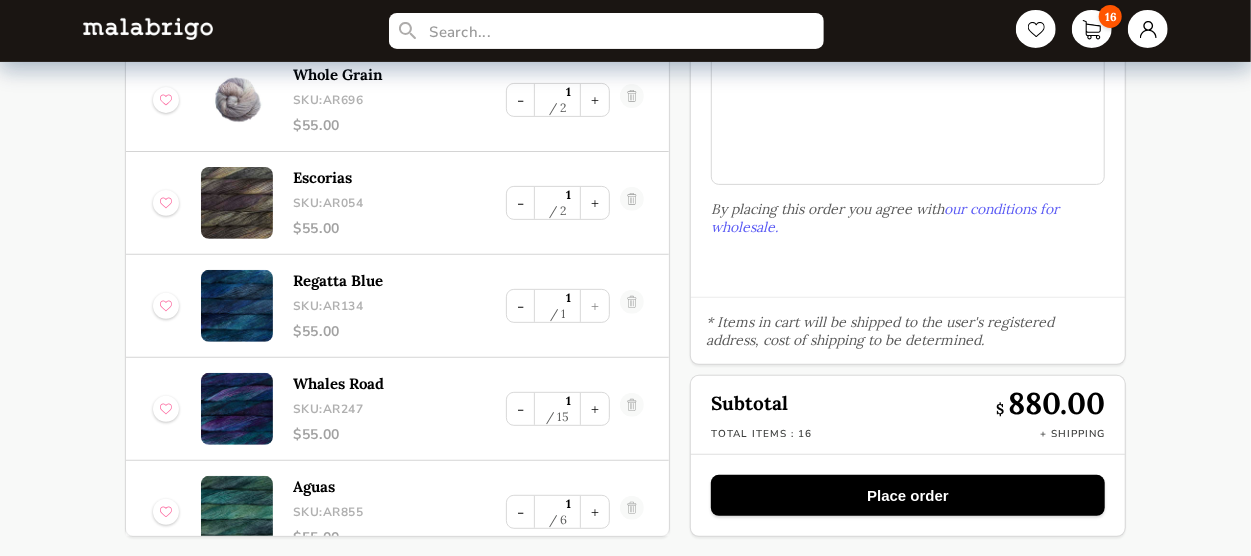 scroll, scrollTop: 0, scrollLeft: 0, axis: both 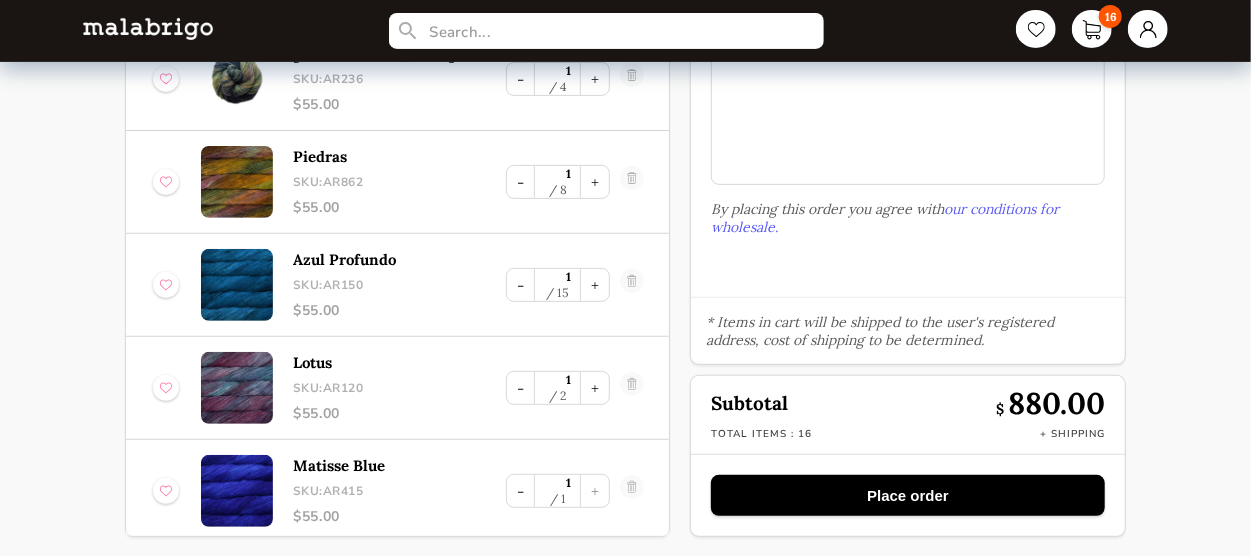 click on "Place order" at bounding box center [908, 495] 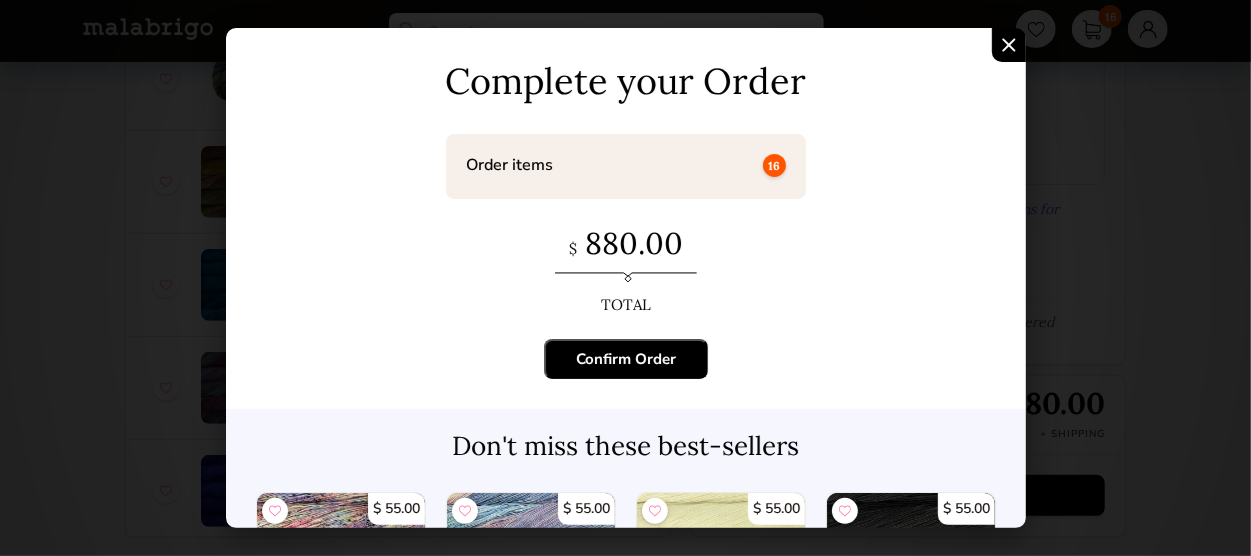 click on "Confirm Order" at bounding box center [626, 359] 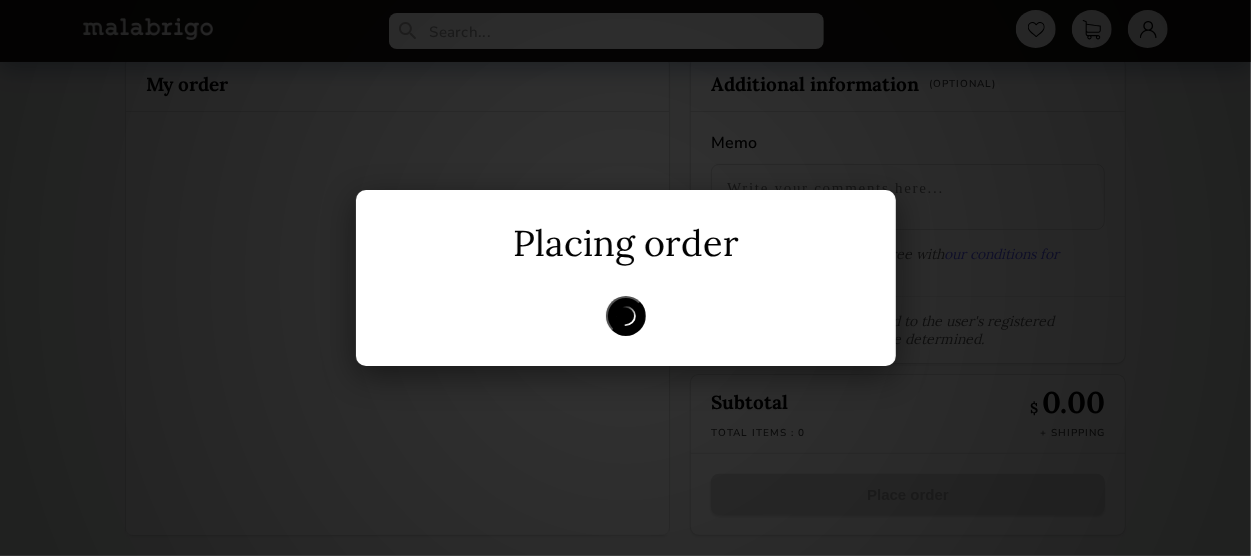 scroll, scrollTop: 0, scrollLeft: 0, axis: both 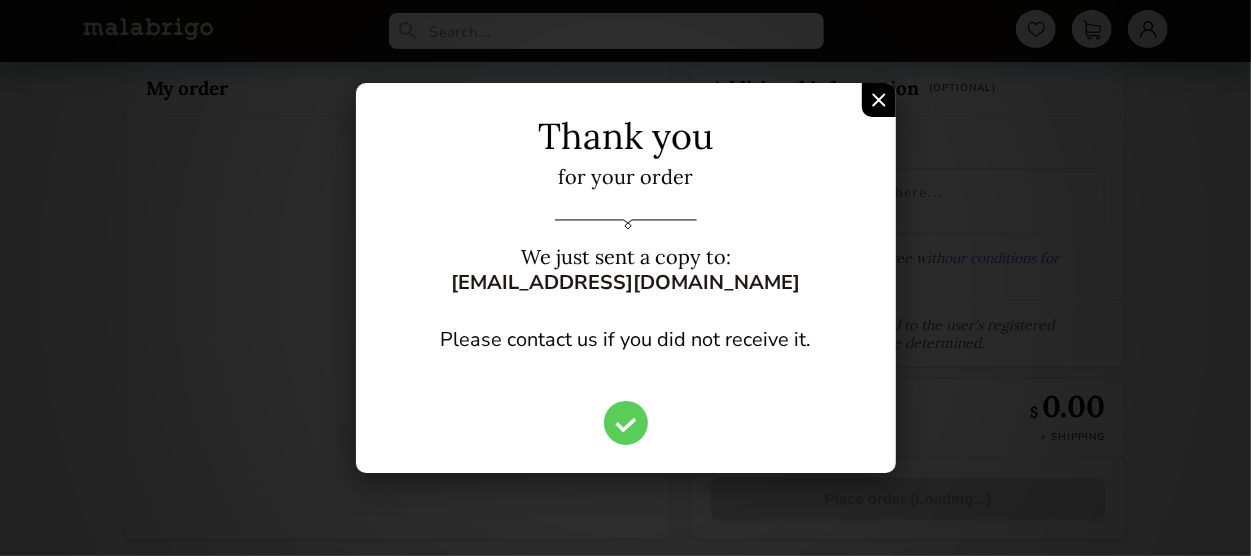 click at bounding box center (879, 100) 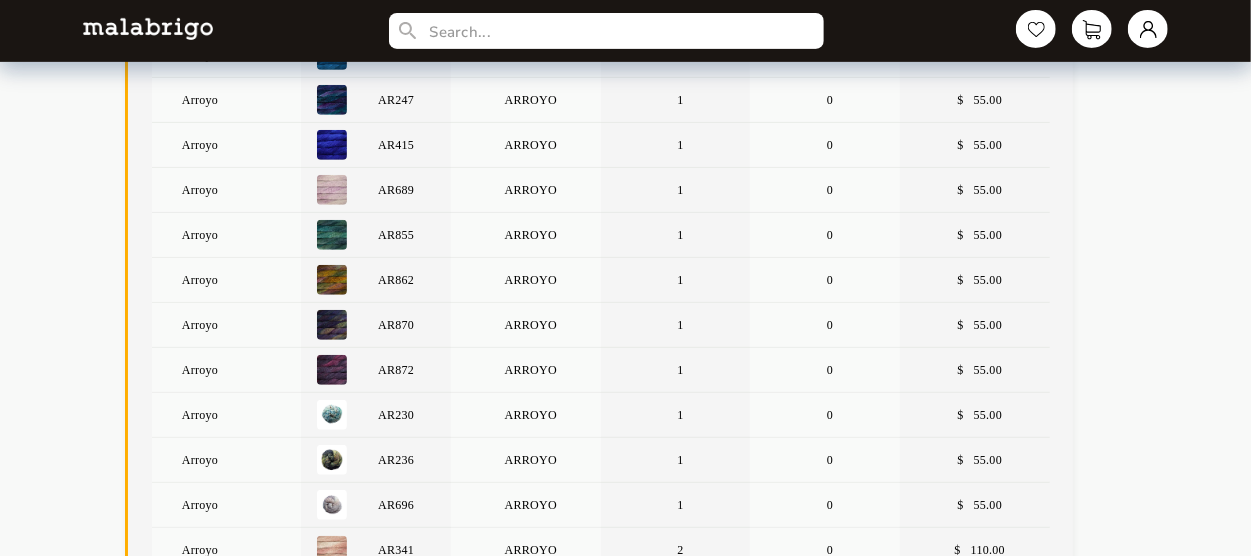 scroll, scrollTop: 423, scrollLeft: 0, axis: vertical 